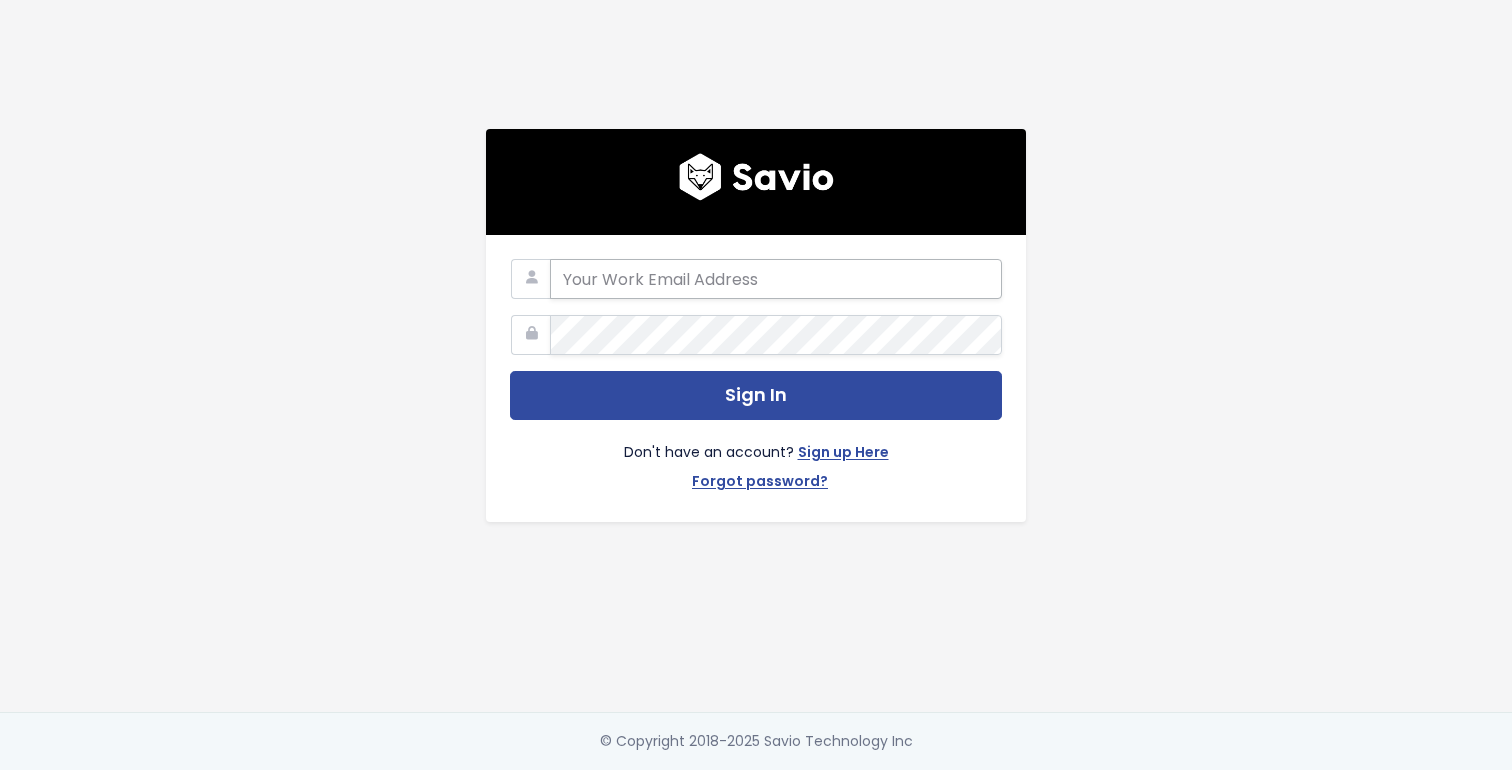 scroll, scrollTop: 0, scrollLeft: 0, axis: both 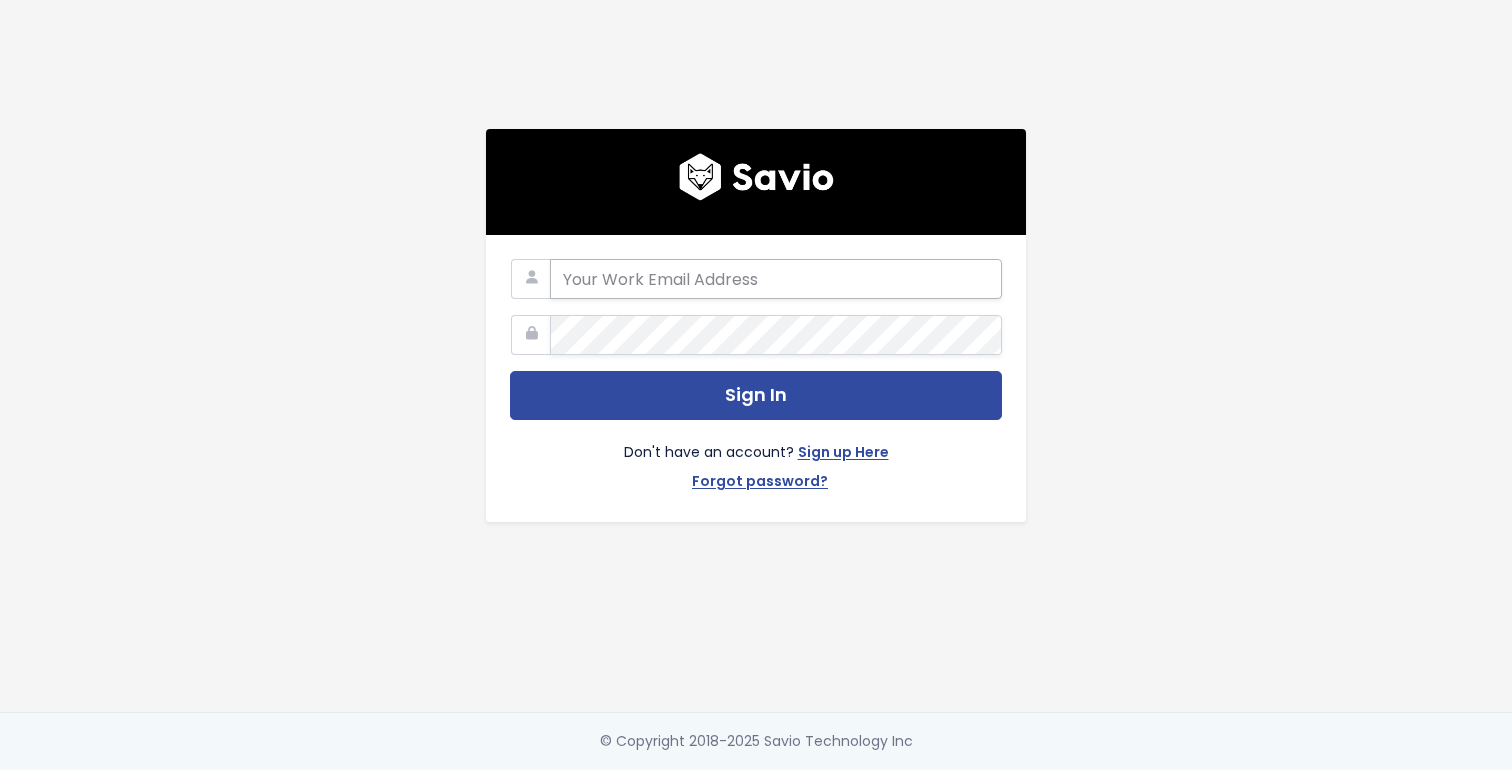 click at bounding box center (776, 279) 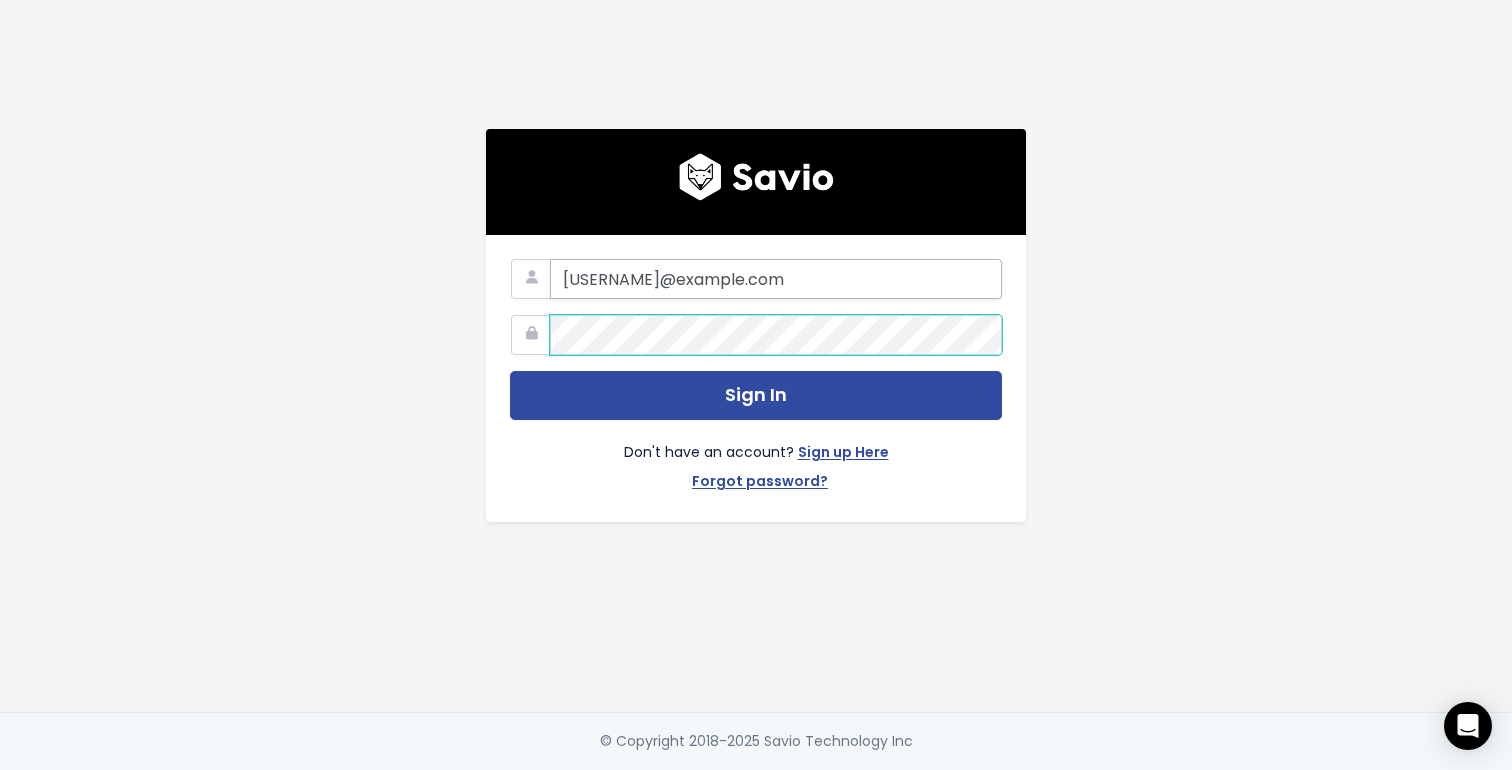 click on "Sign In" at bounding box center [756, 395] 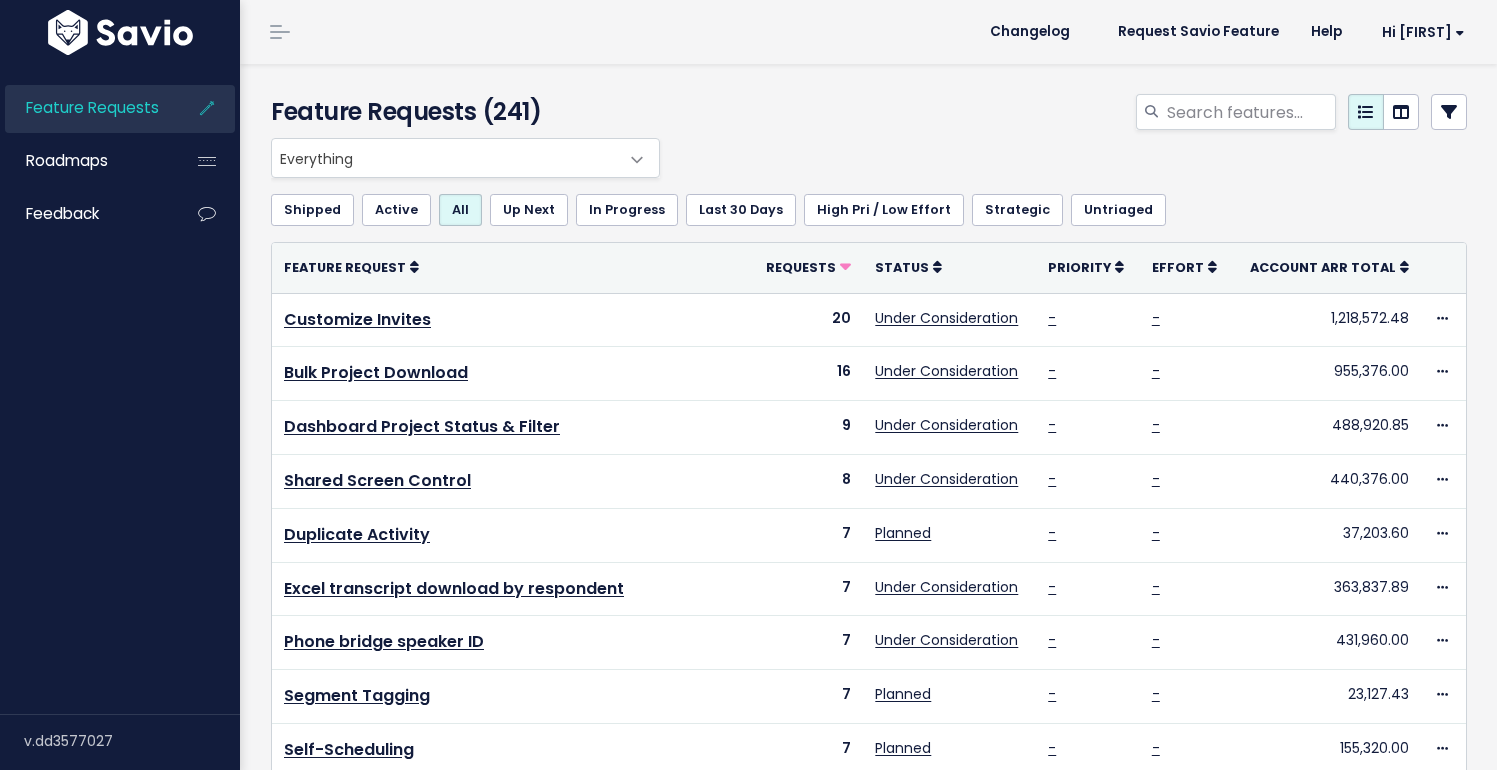 scroll, scrollTop: 0, scrollLeft: 0, axis: both 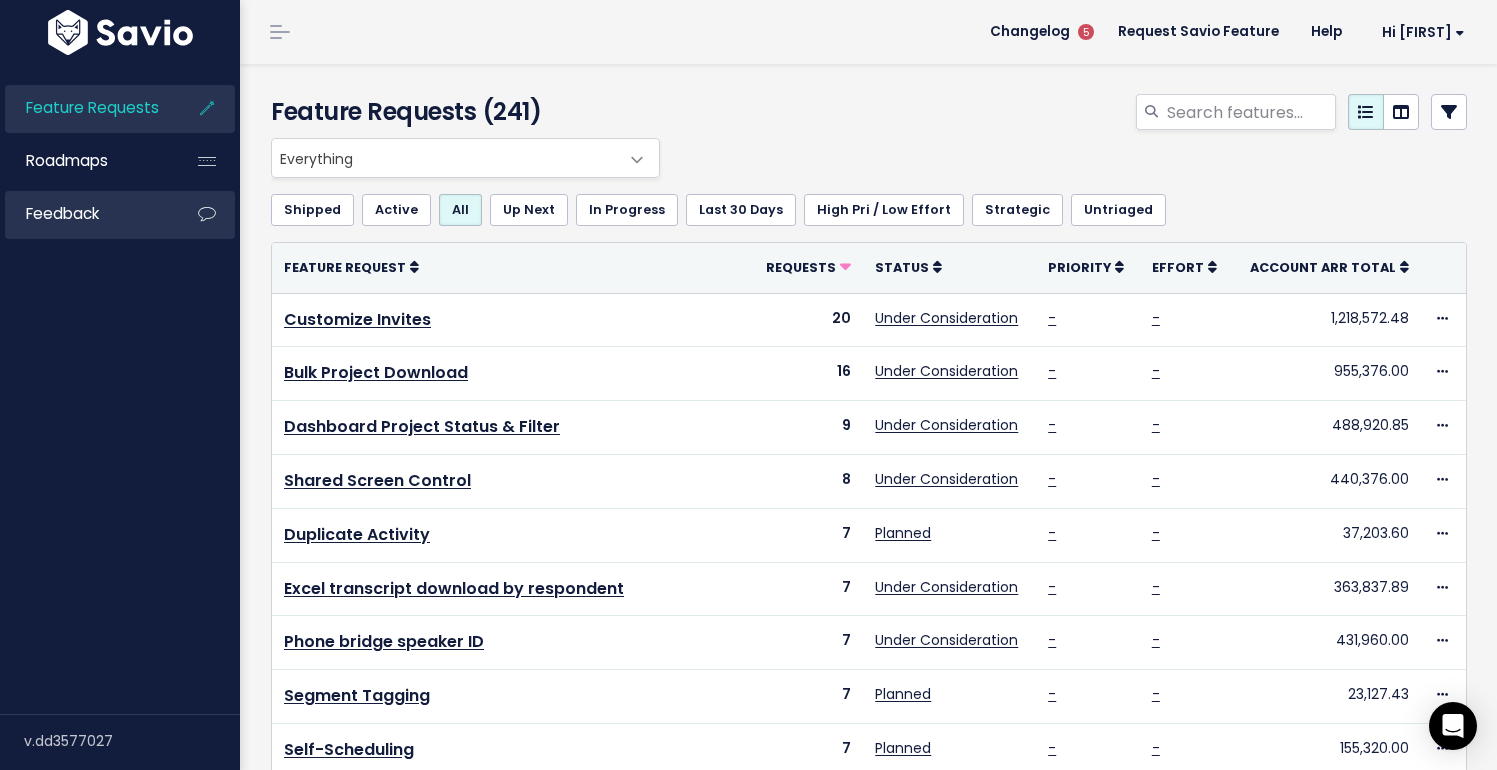 click on "Feedback" at bounding box center (62, 213) 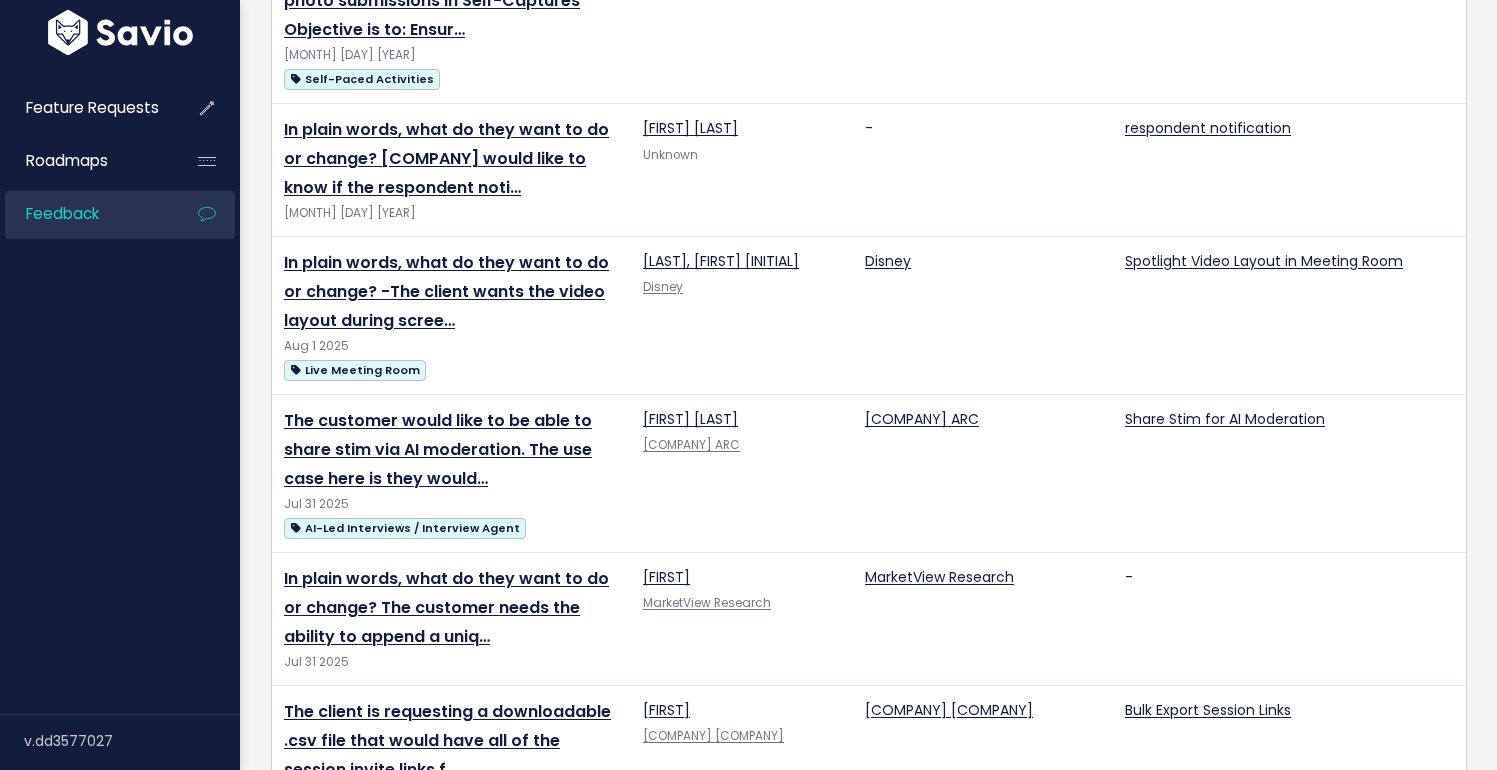 scroll, scrollTop: 0, scrollLeft: 0, axis: both 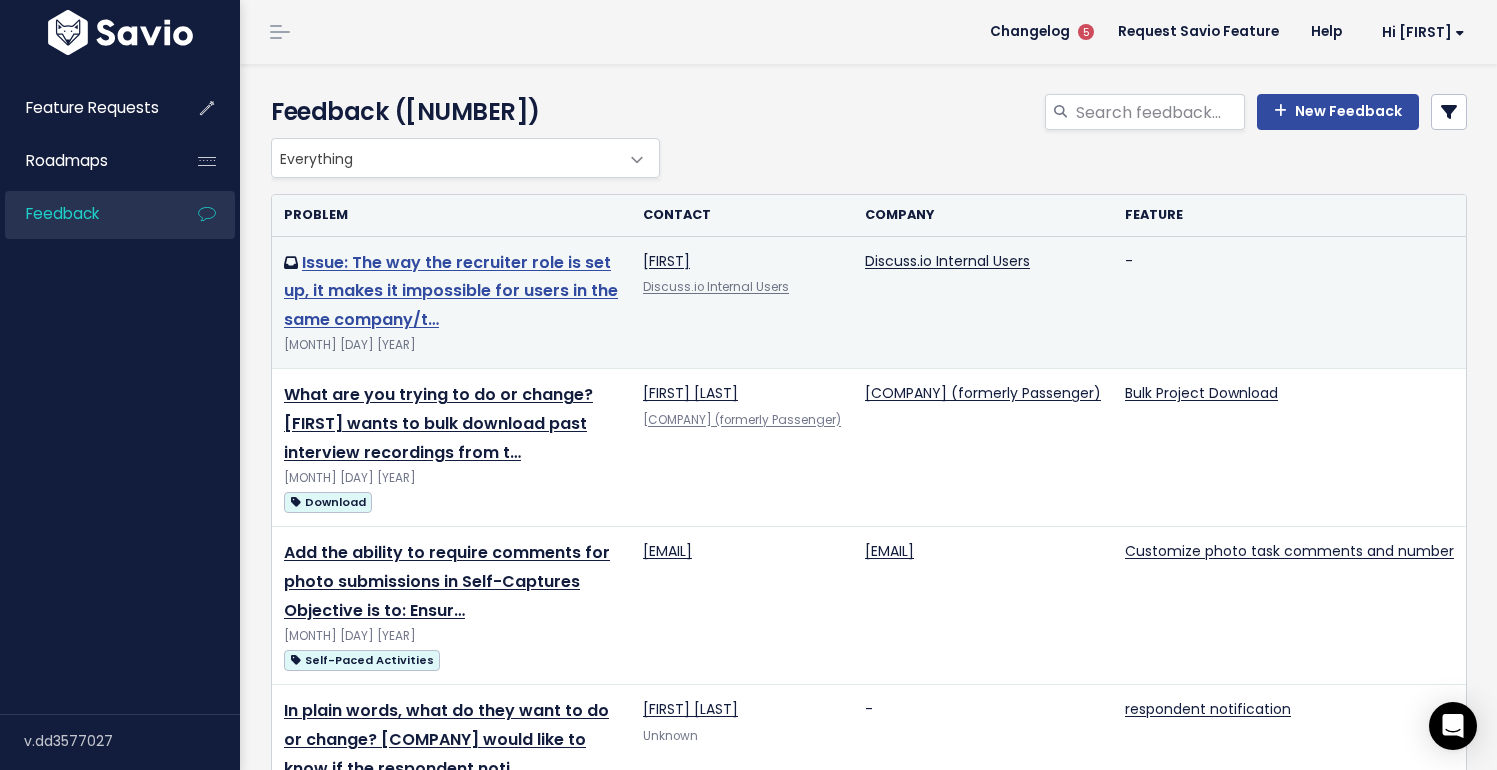 click on "Issue: The way the recruiter role is set up, it makes it impossible for users in the same company/t…" at bounding box center [451, 291] 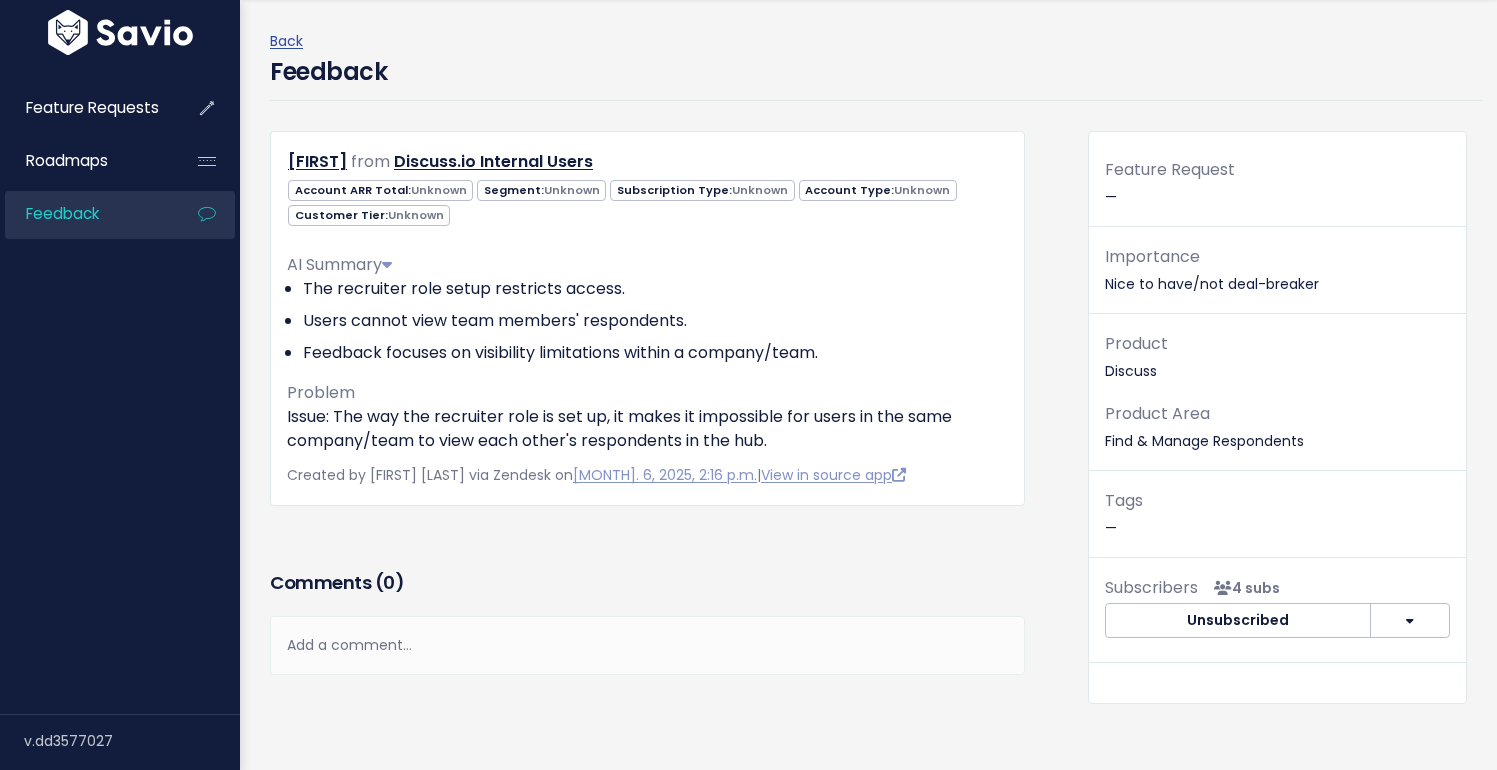 scroll, scrollTop: 96, scrollLeft: 0, axis: vertical 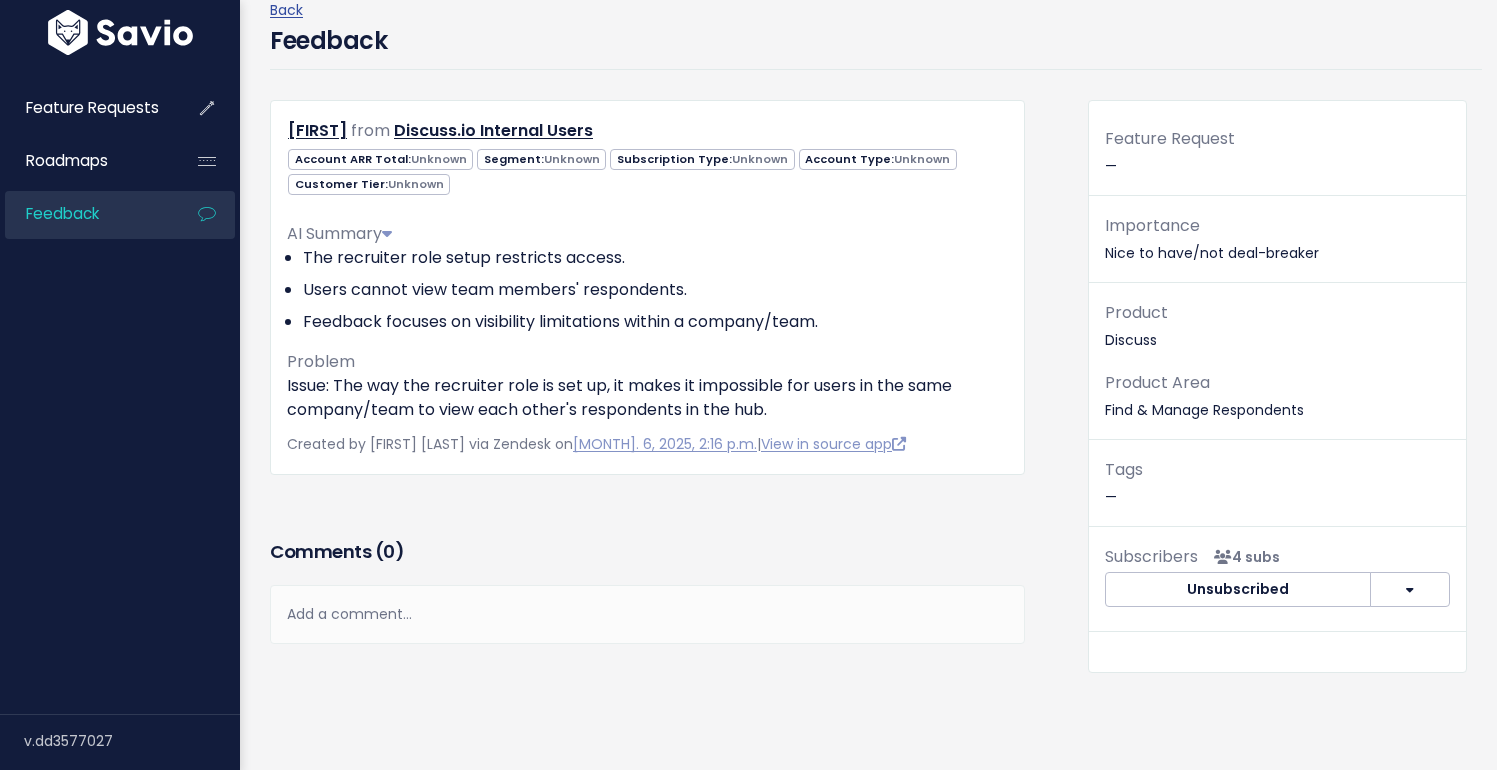 click on "Unknown" at bounding box center [439, 159] 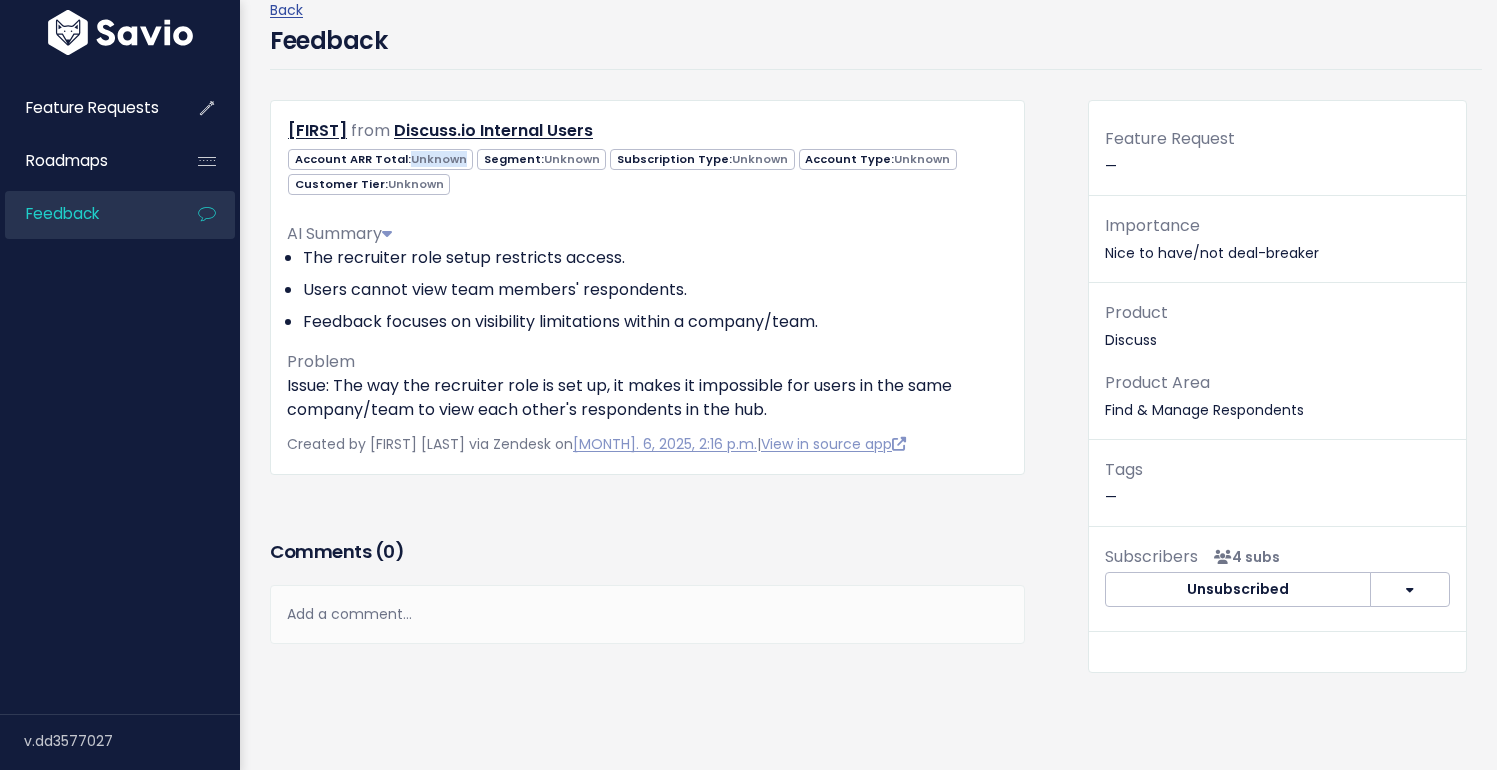 click on "Unknown" at bounding box center (439, 159) 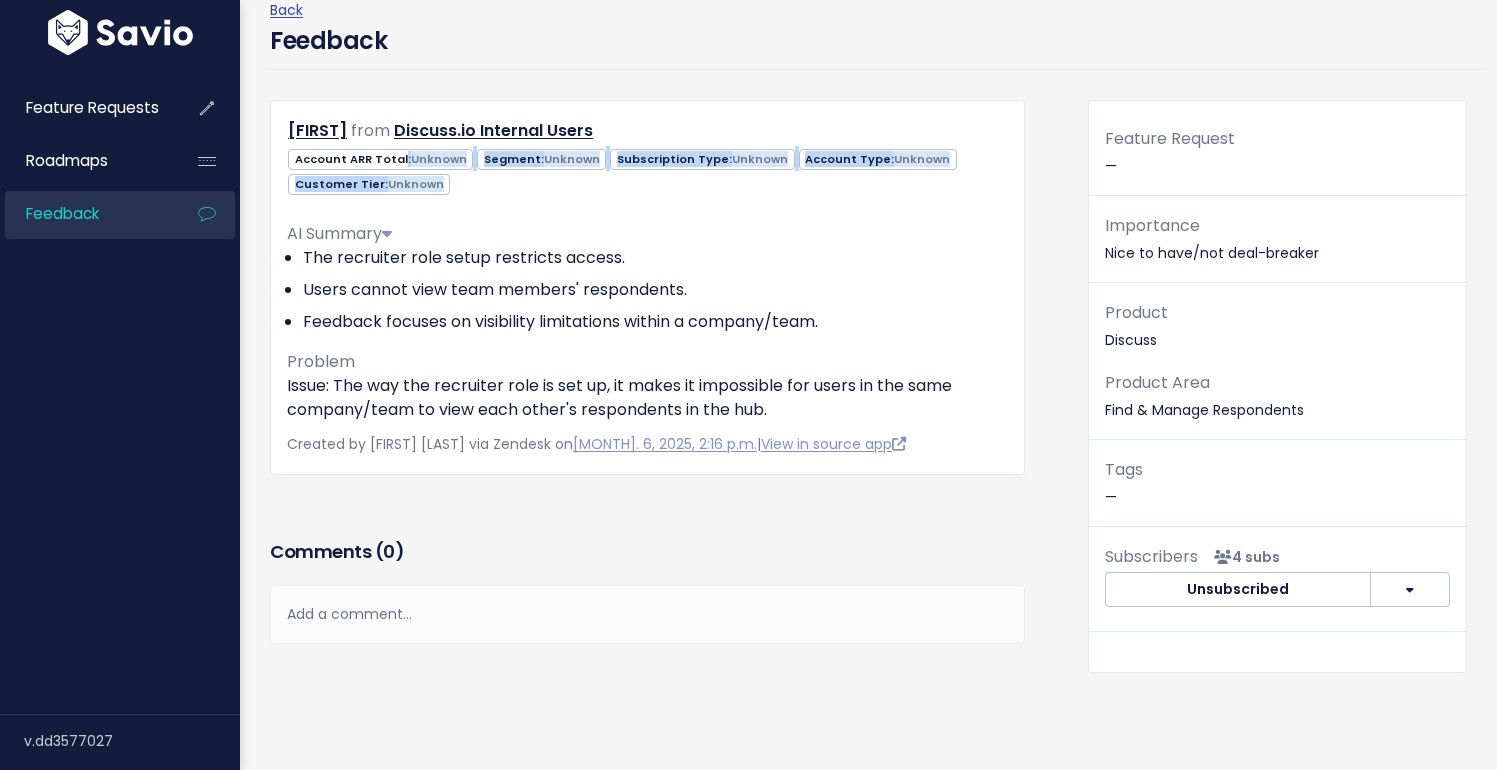 click on "Unknown" at bounding box center (439, 159) 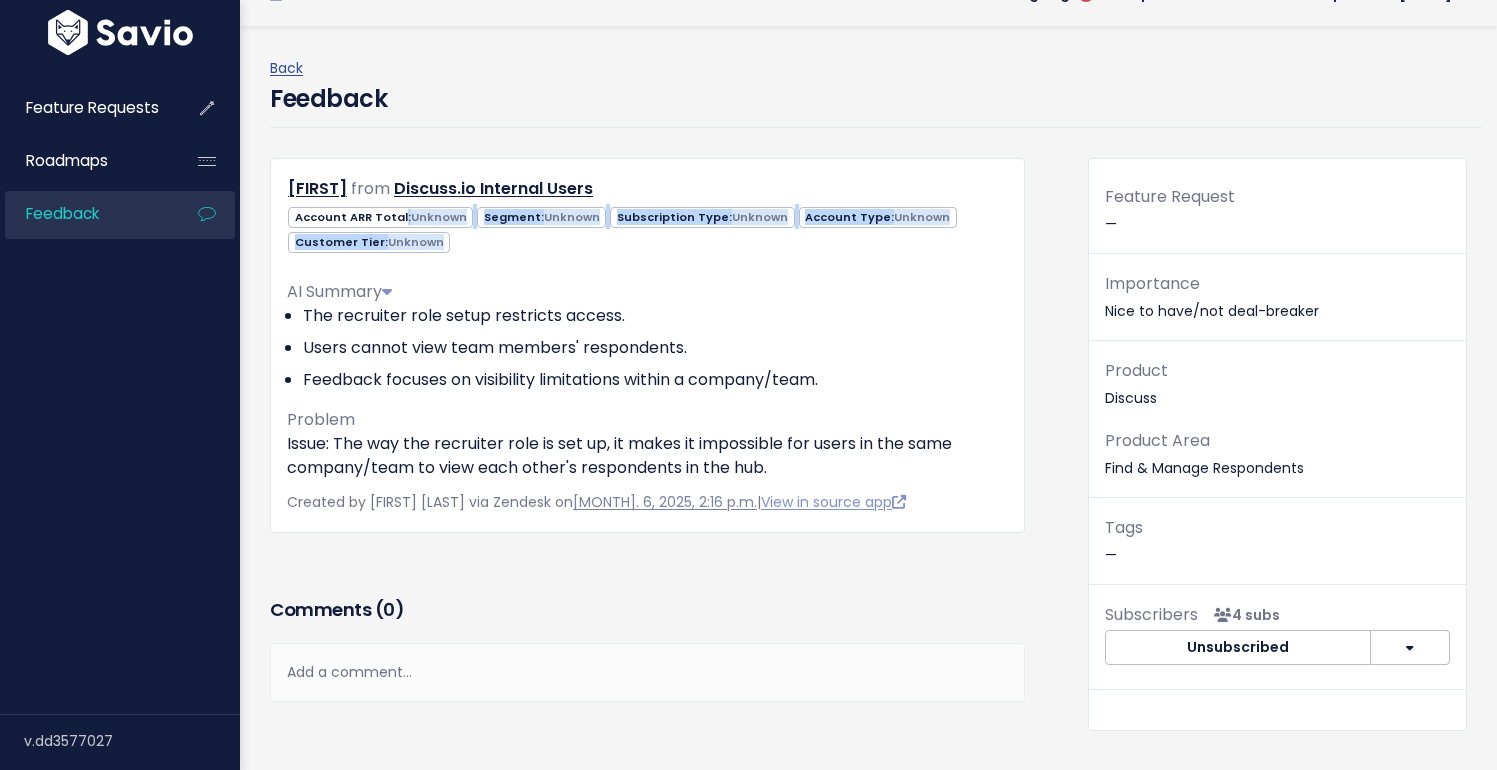 scroll, scrollTop: 0, scrollLeft: 0, axis: both 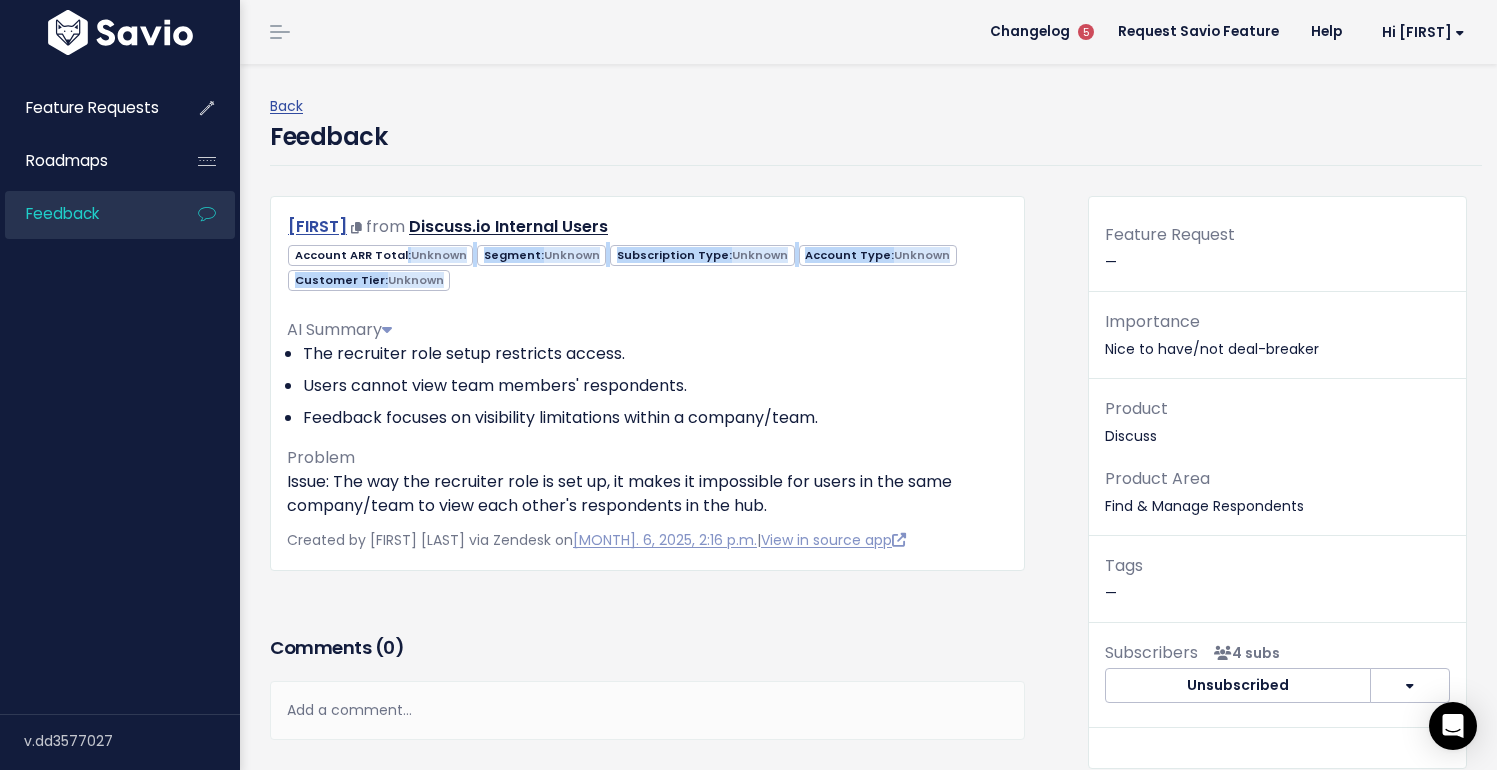 click on "[FIRST]" at bounding box center [317, 226] 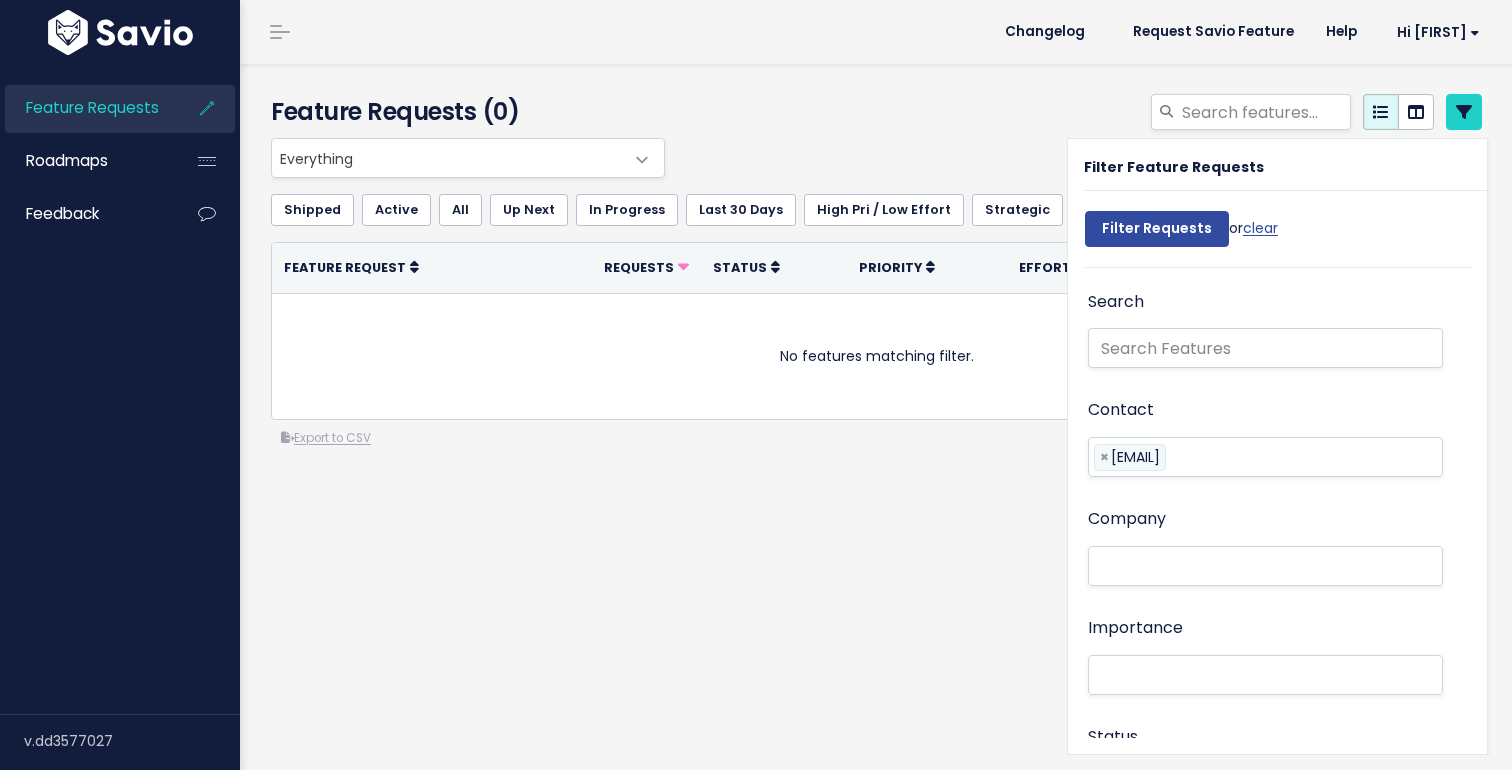 select 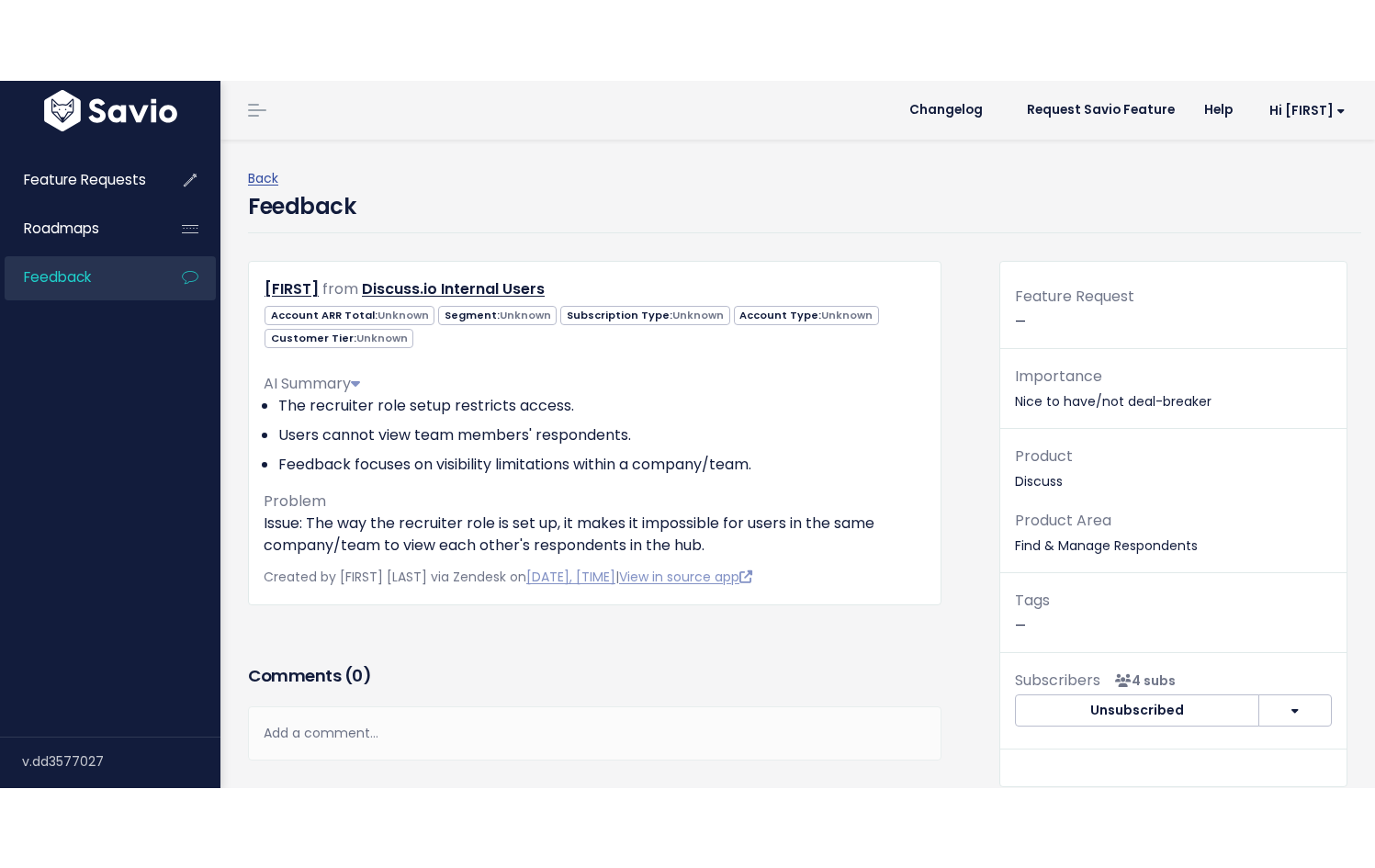 scroll, scrollTop: 0, scrollLeft: 0, axis: both 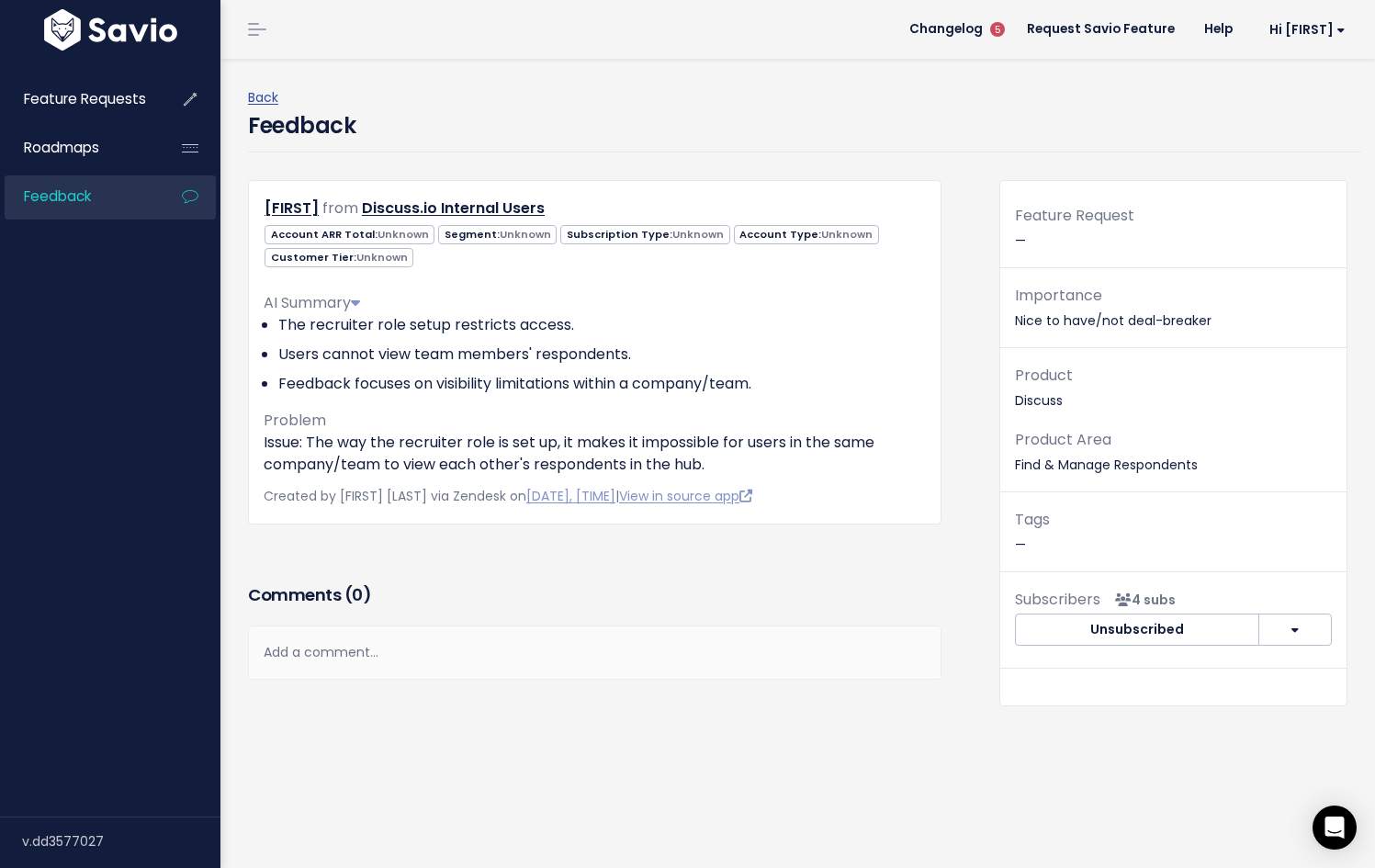 click on "Feedback" at bounding box center [805, 130] 